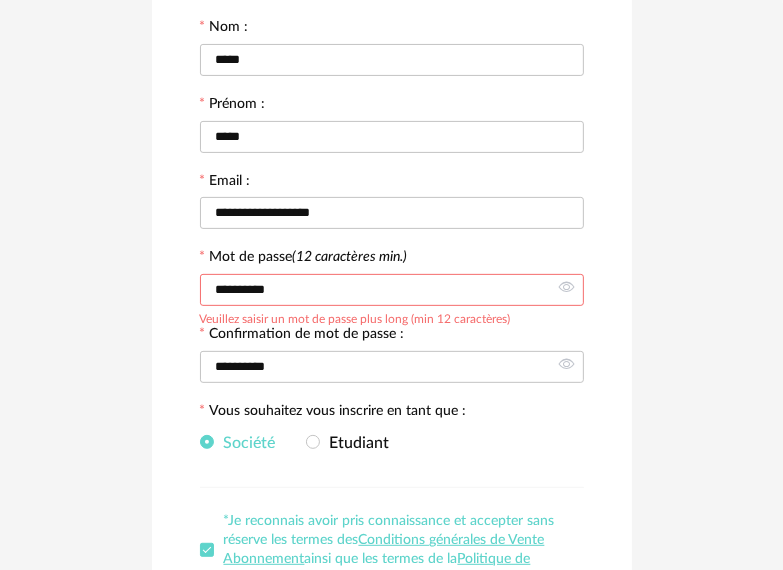scroll, scrollTop: 158, scrollLeft: 0, axis: vertical 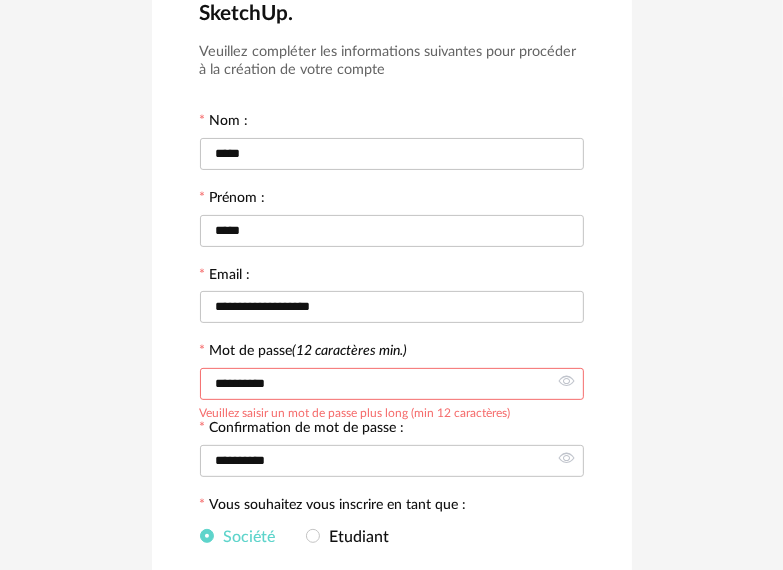click on "**********" at bounding box center (392, 384) 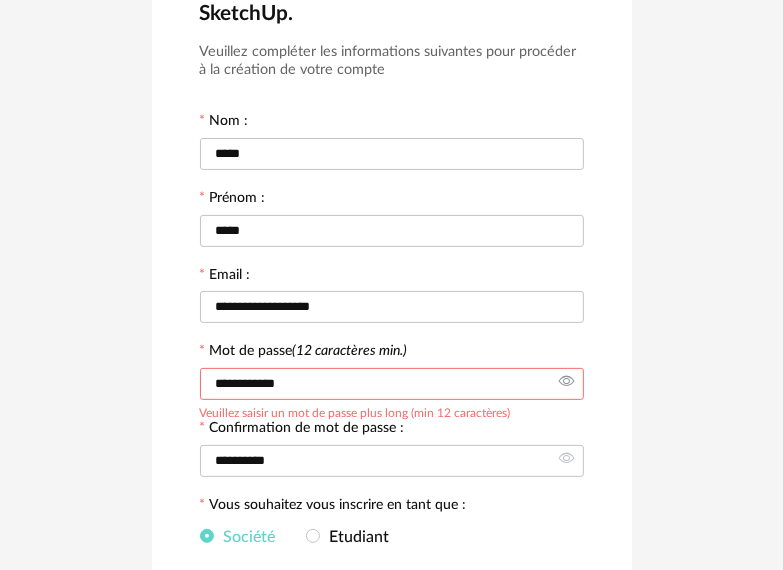 type on "**********" 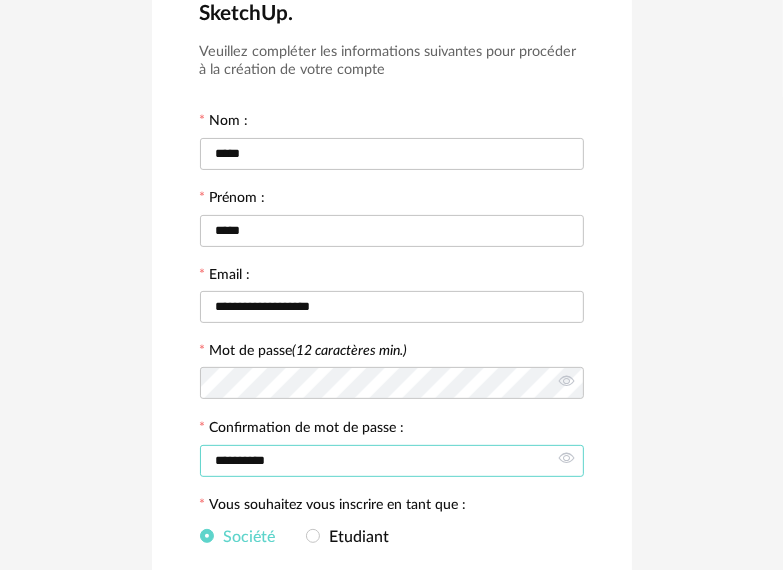 drag, startPoint x: 360, startPoint y: 400, endPoint x: 300, endPoint y: 456, distance: 82.073135 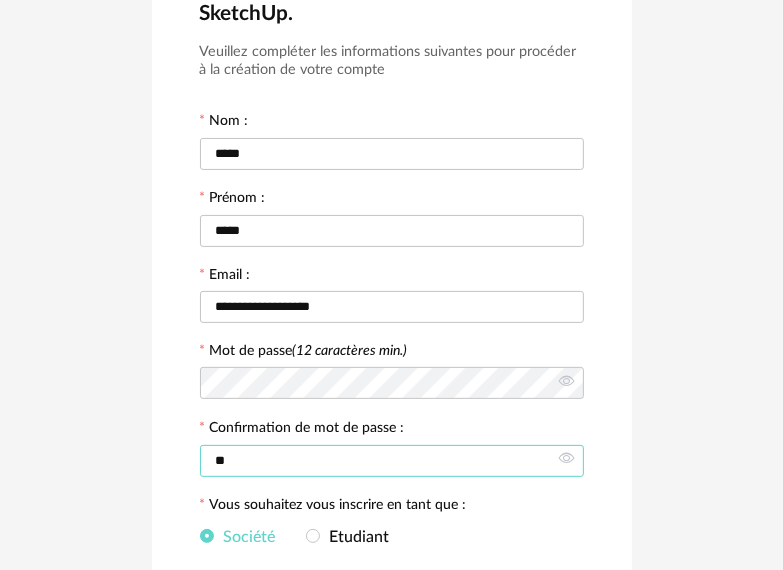 type on "*" 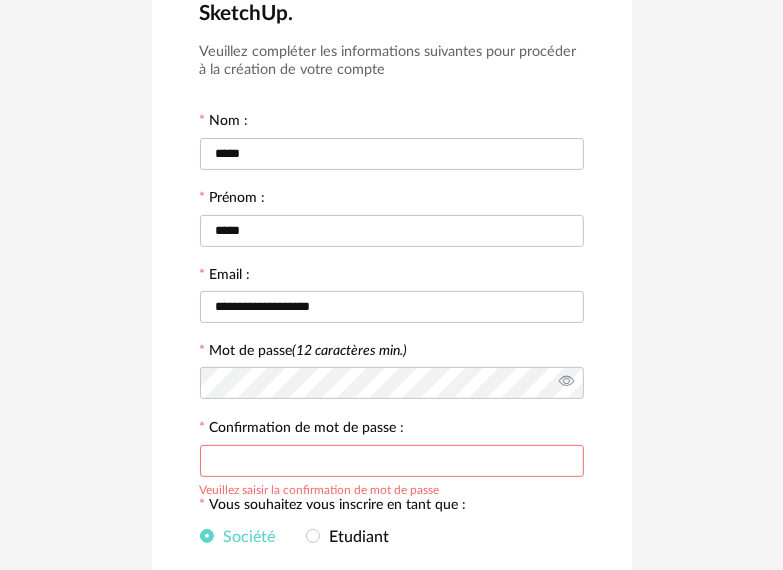 click at bounding box center [566, 383] 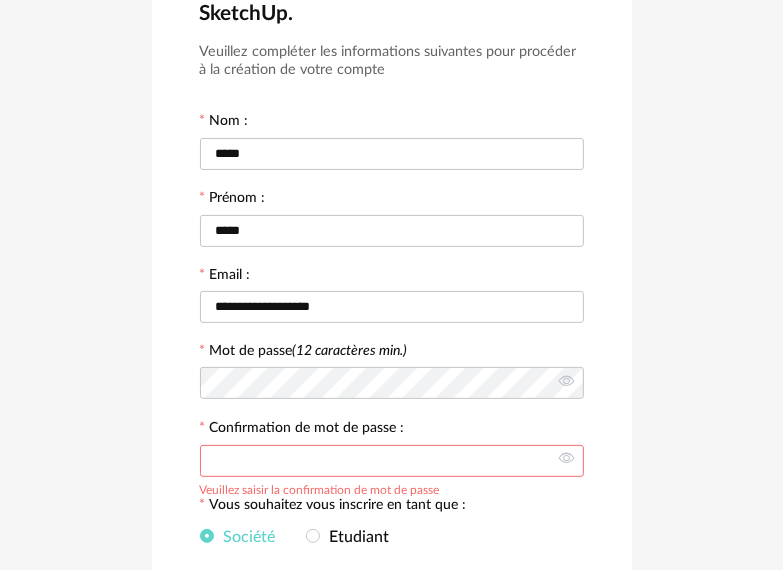paste on "**********" 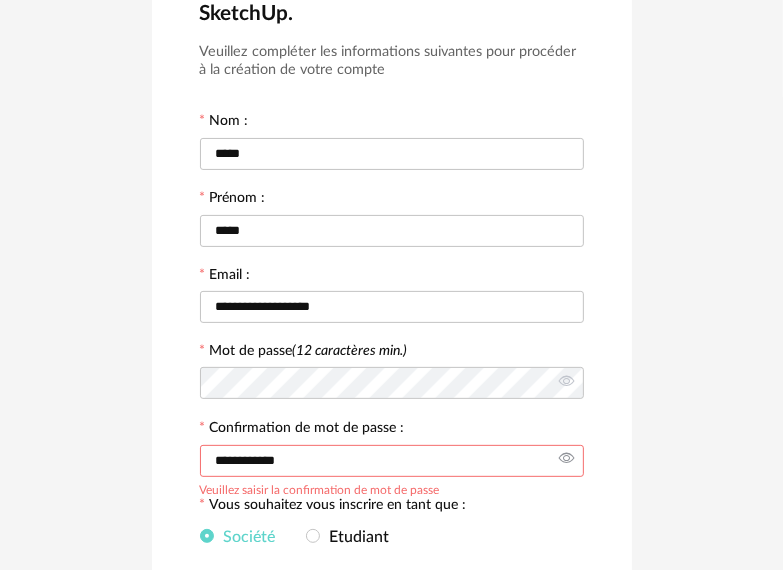 type on "**********" 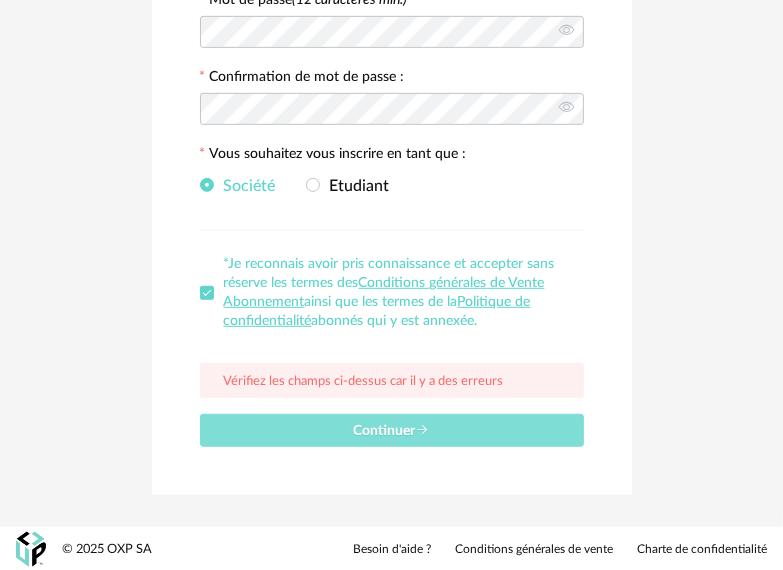 click on "Continuer" at bounding box center [392, 430] 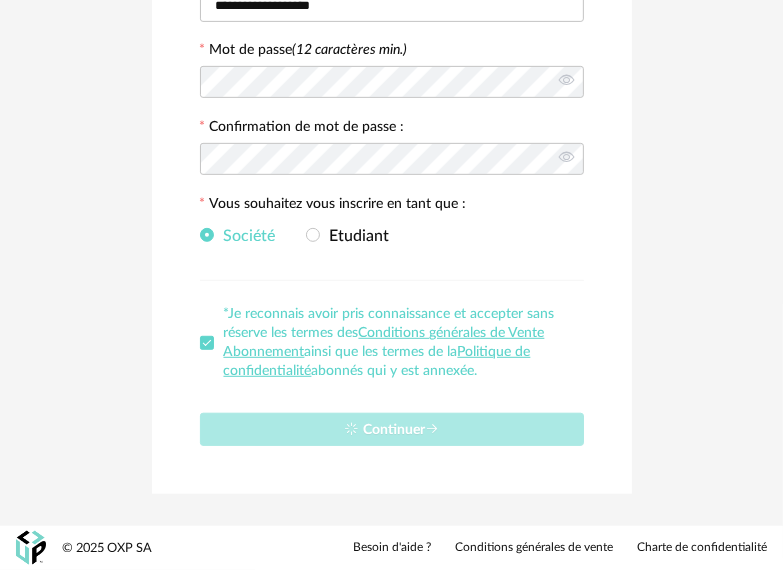 scroll, scrollTop: 458, scrollLeft: 0, axis: vertical 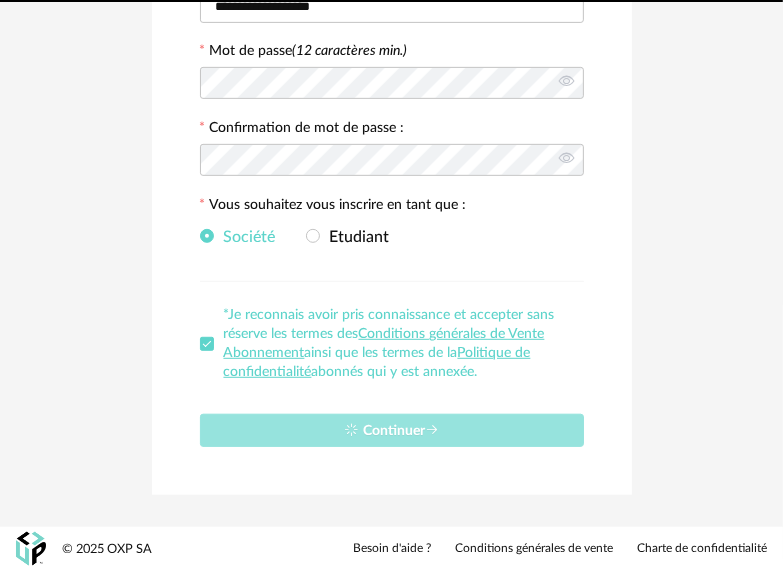 type 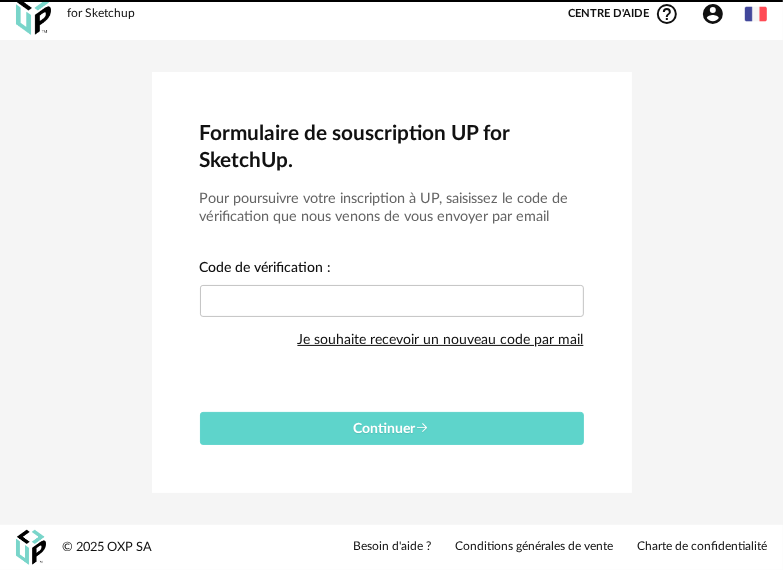 scroll, scrollTop: 9, scrollLeft: 0, axis: vertical 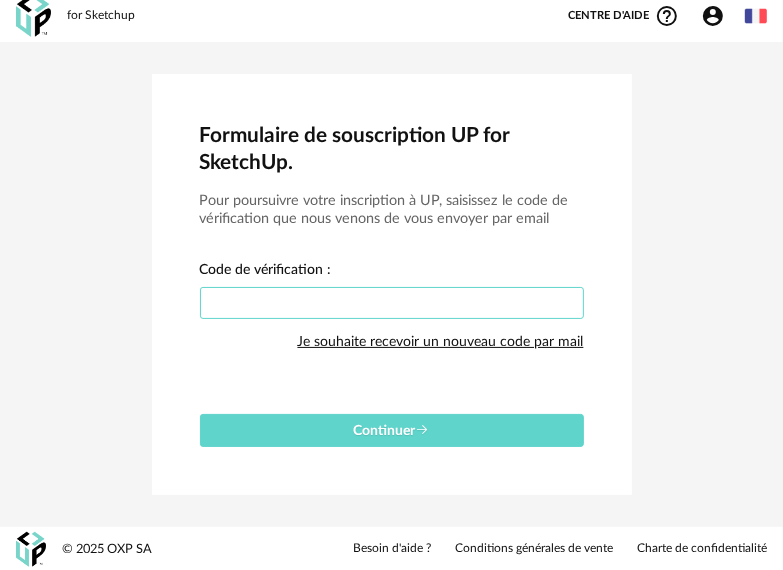 paste on "****" 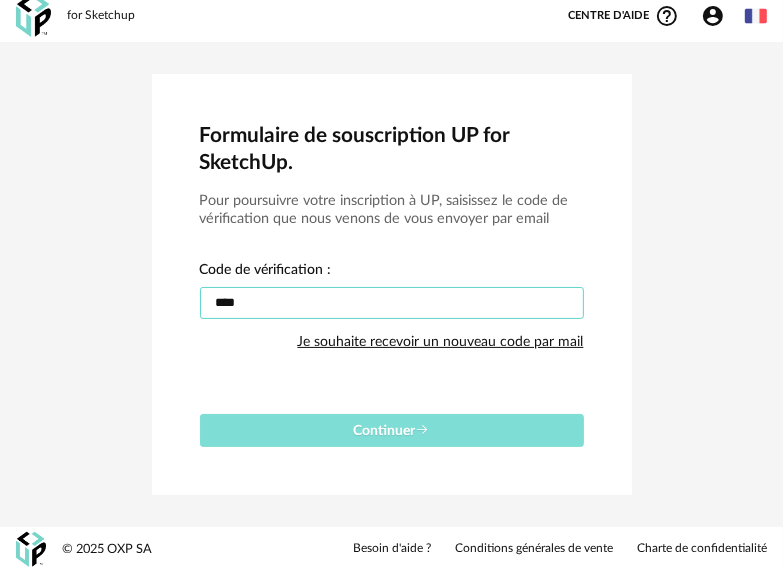 type on "****" 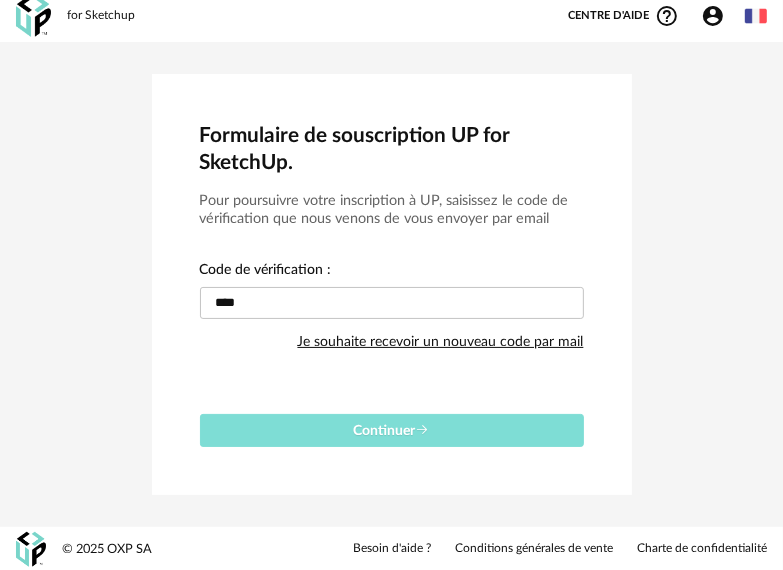 click on "Continuer" at bounding box center [392, 431] 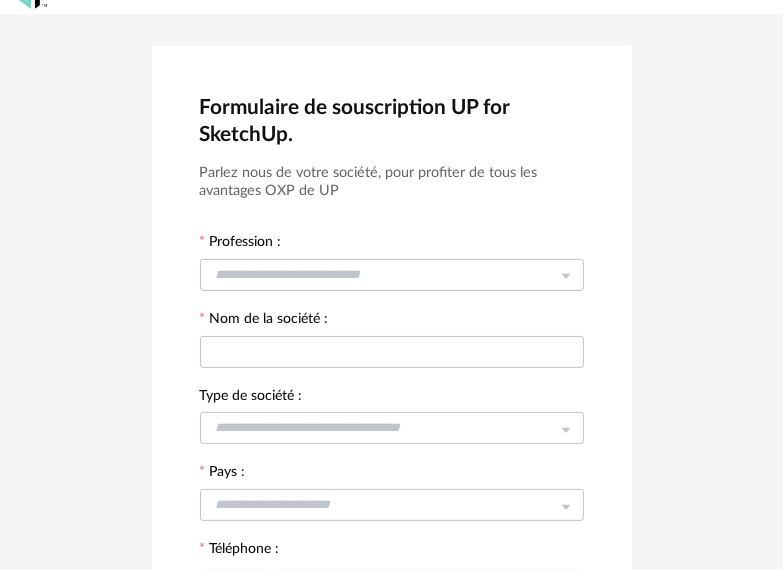 scroll, scrollTop: 0, scrollLeft: 0, axis: both 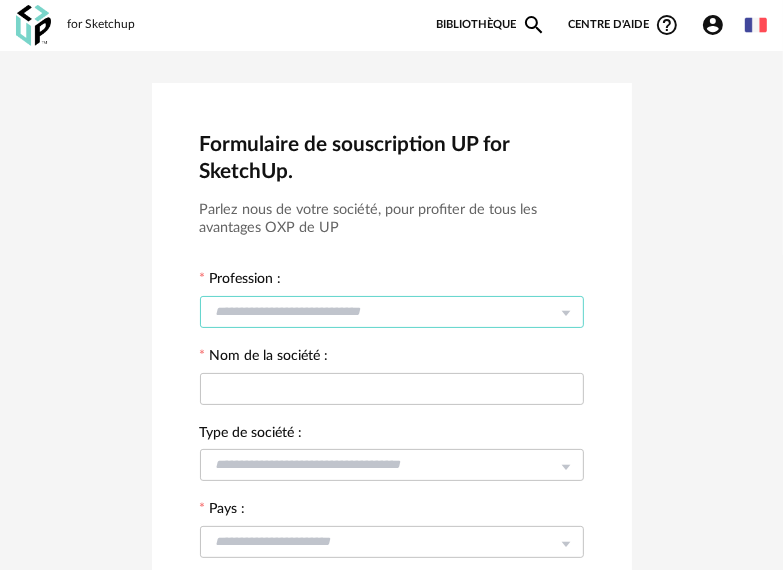 click at bounding box center (392, 312) 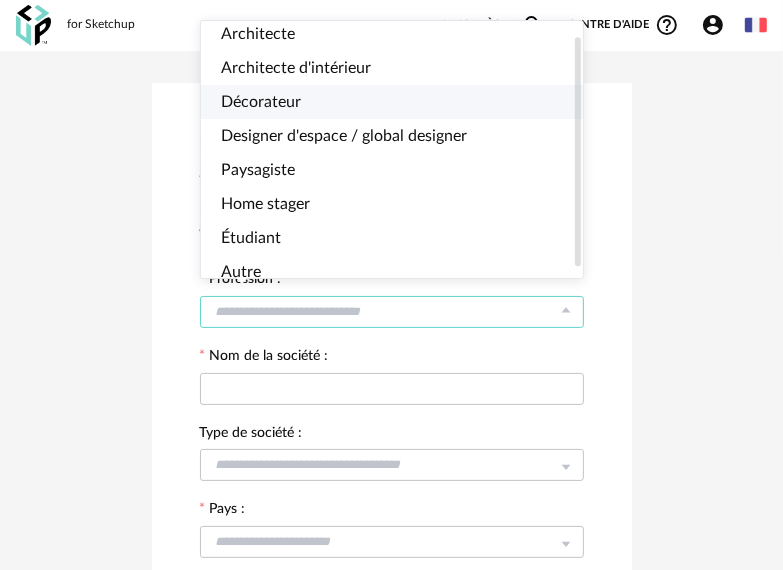 scroll, scrollTop: 26, scrollLeft: 0, axis: vertical 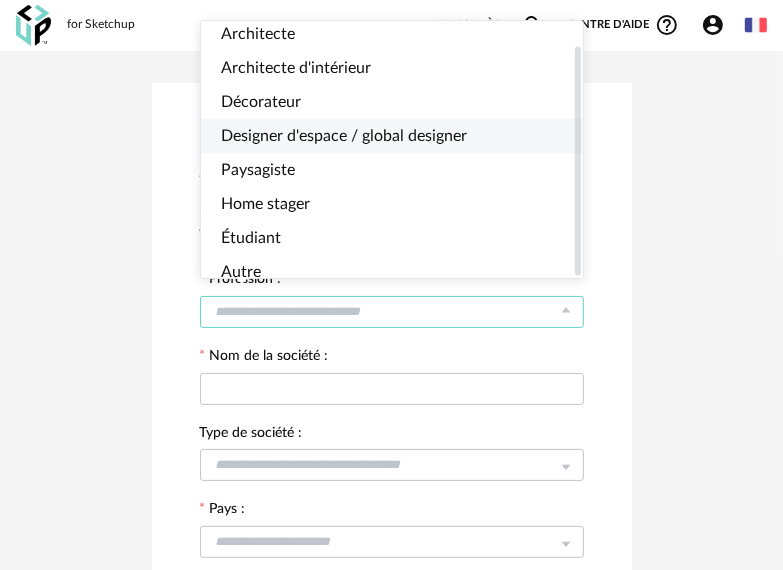 click on "Designer d'espace / global designer" at bounding box center [344, 136] 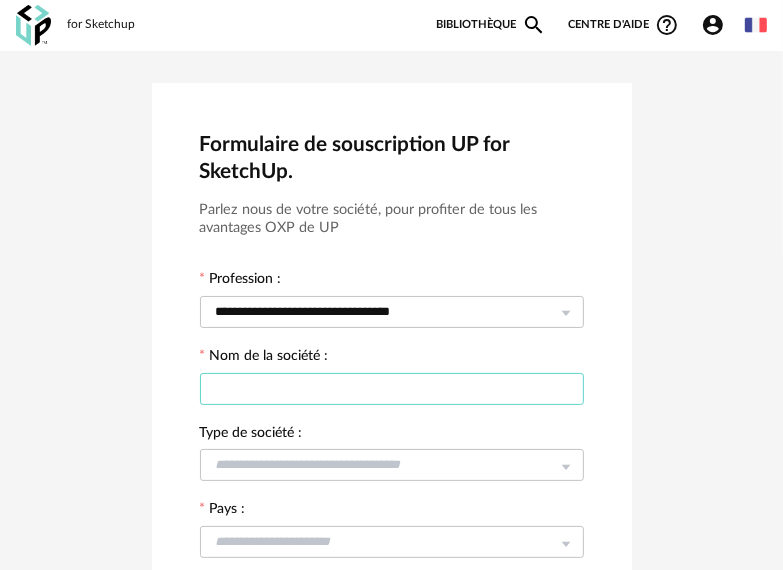 click at bounding box center (392, 389) 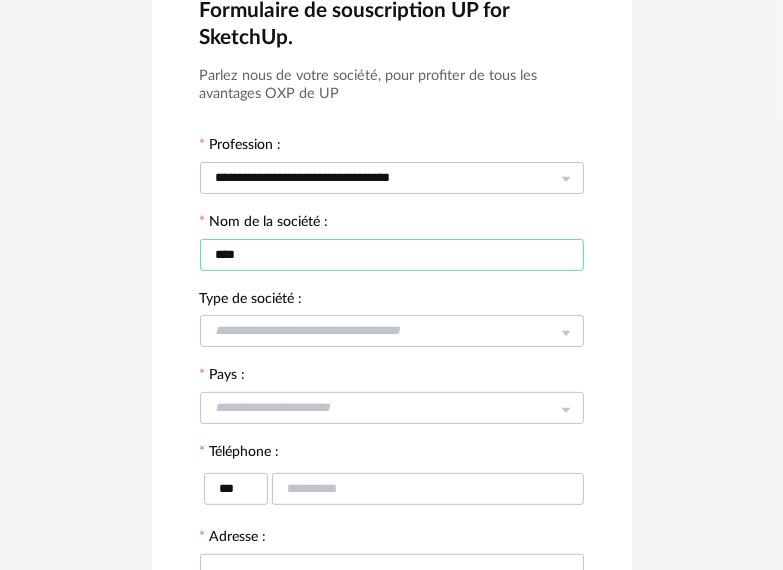 scroll, scrollTop: 200, scrollLeft: 0, axis: vertical 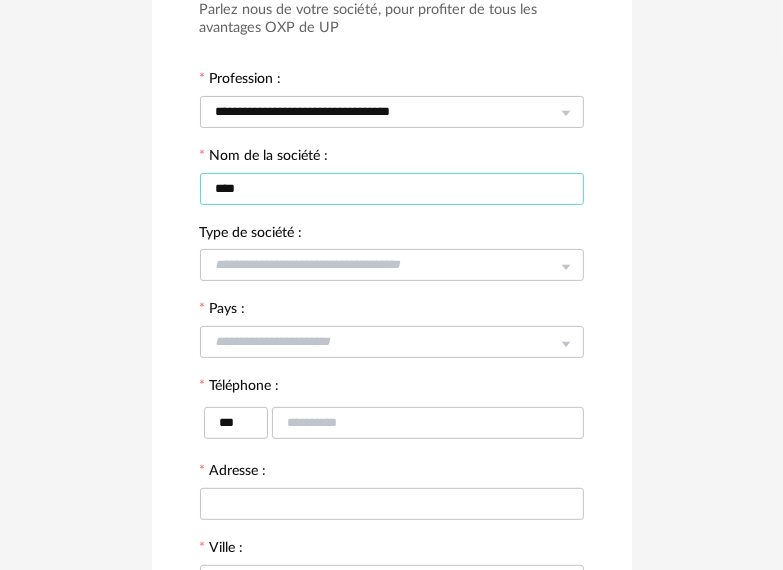 type on "****" 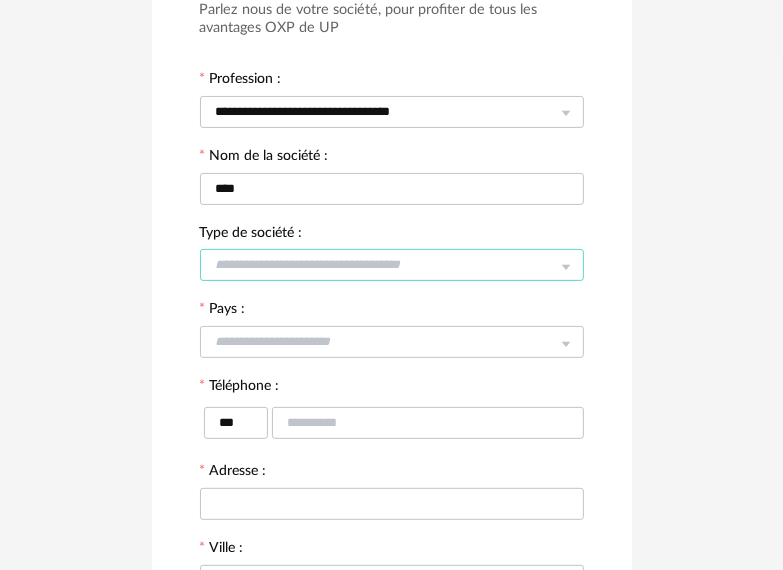 click at bounding box center (392, 265) 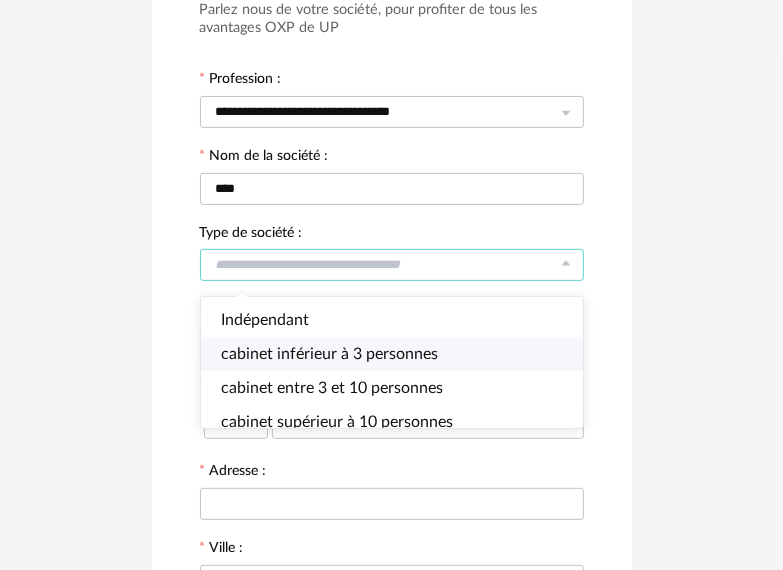 click on "cabinet inférieur à 3 personnes" at bounding box center (329, 354) 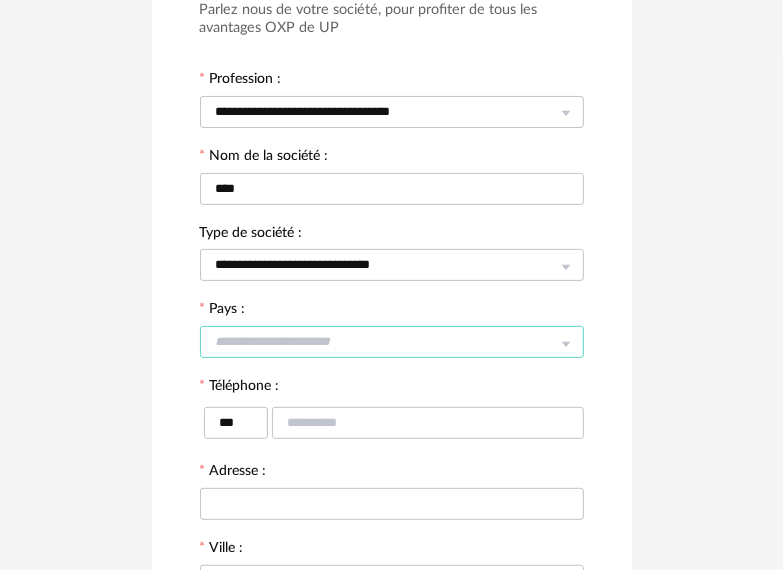 click at bounding box center (392, 342) 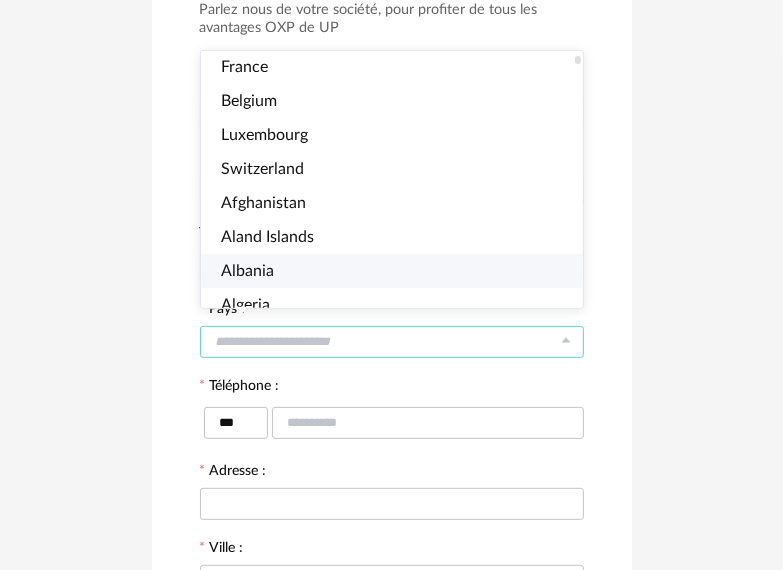 scroll, scrollTop: 0, scrollLeft: 0, axis: both 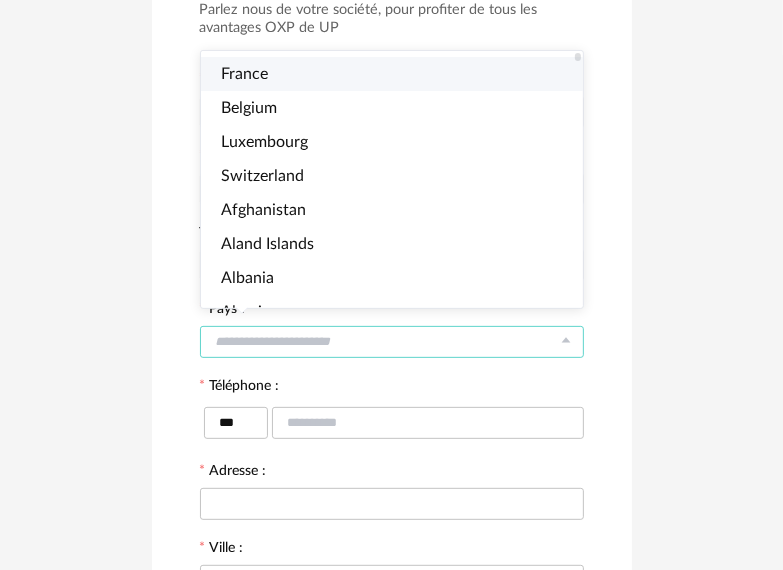 click on "France" at bounding box center [400, 74] 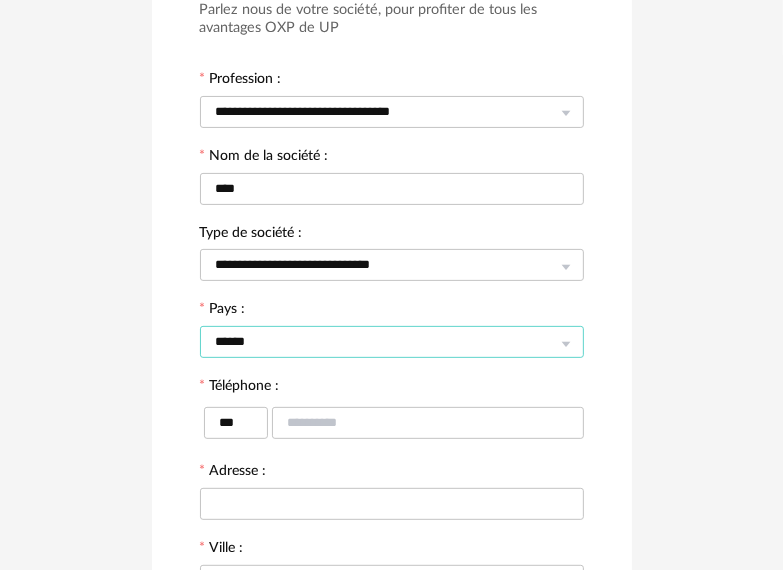 click on "******" at bounding box center (392, 342) 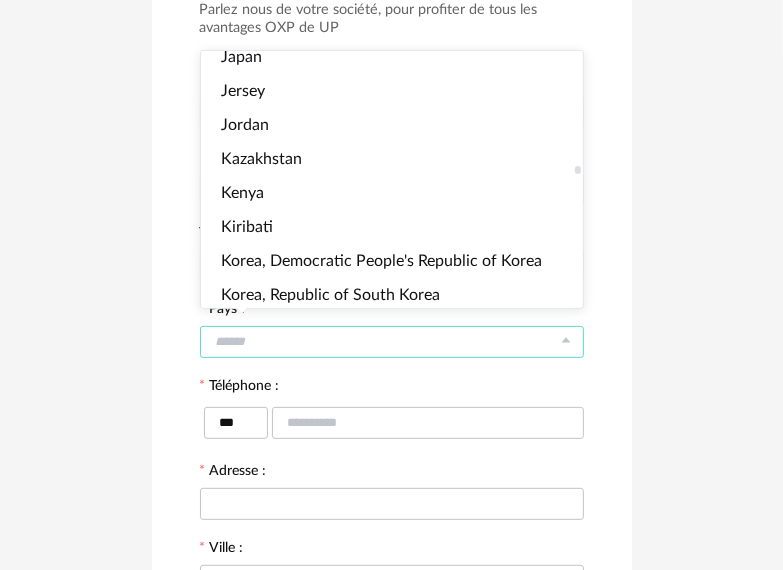 scroll, scrollTop: 3683, scrollLeft: 0, axis: vertical 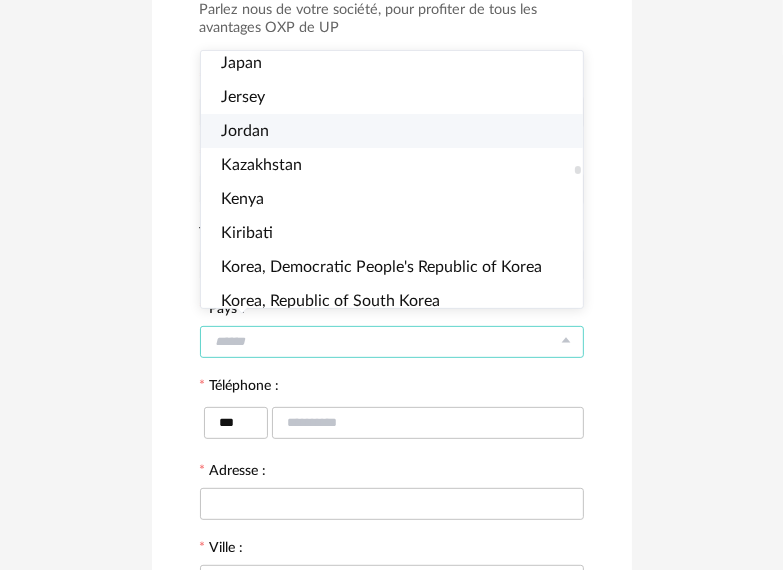 click on "Jordan" at bounding box center [245, 131] 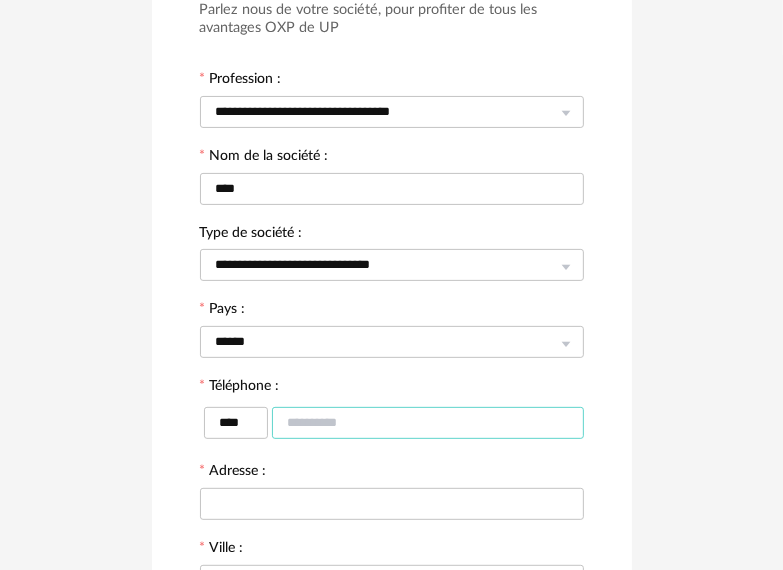 click at bounding box center (428, 423) 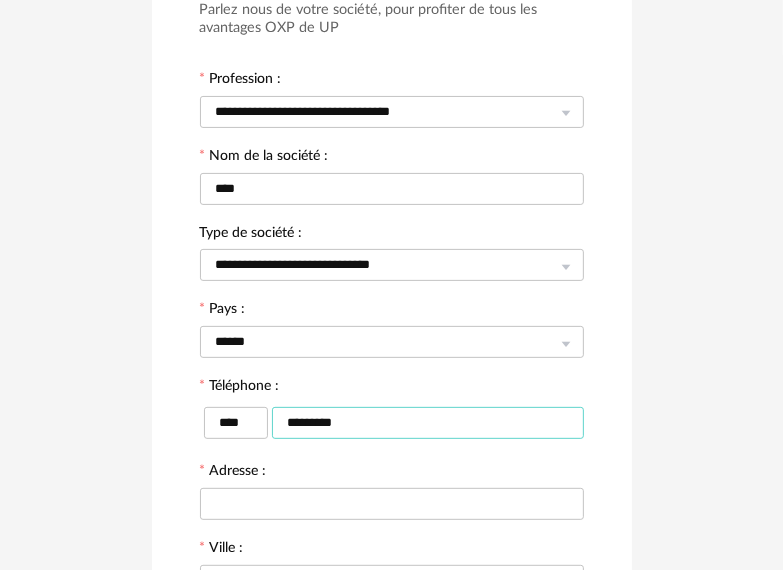 type on "**********" 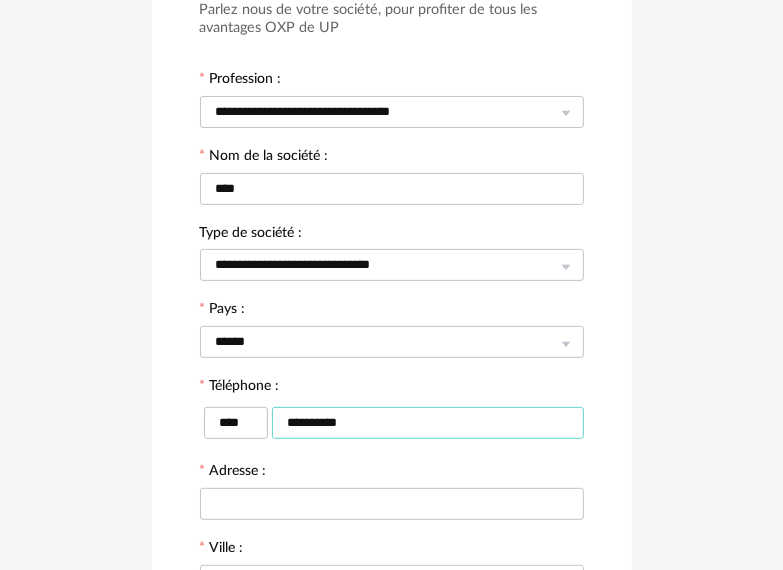 click on "Retour" at bounding box center (291, 801) 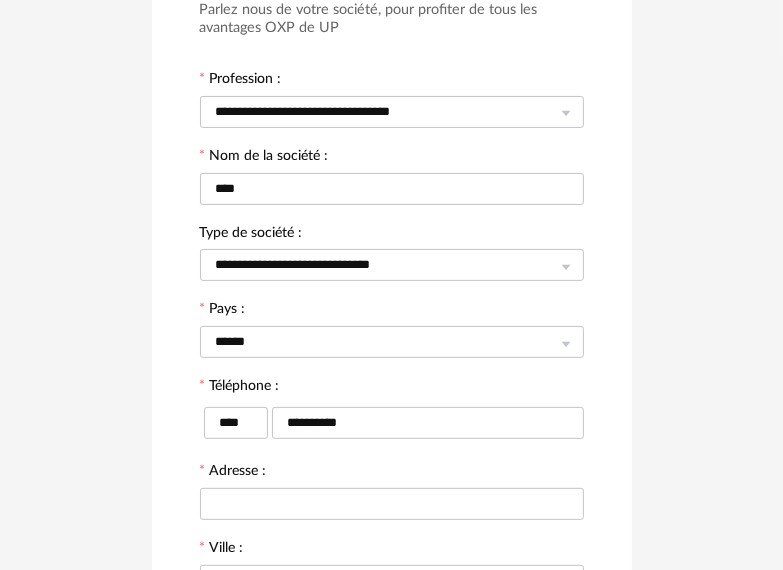 type on "*****" 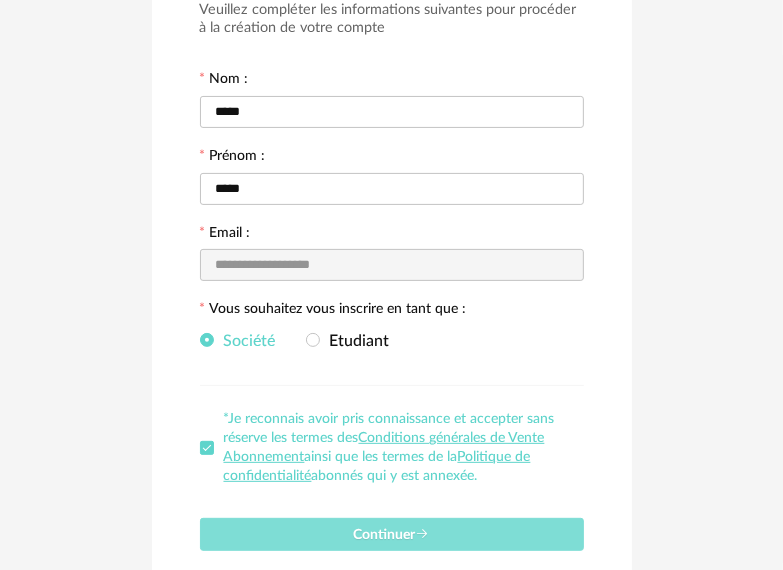 click on "Continuer" at bounding box center (392, 534) 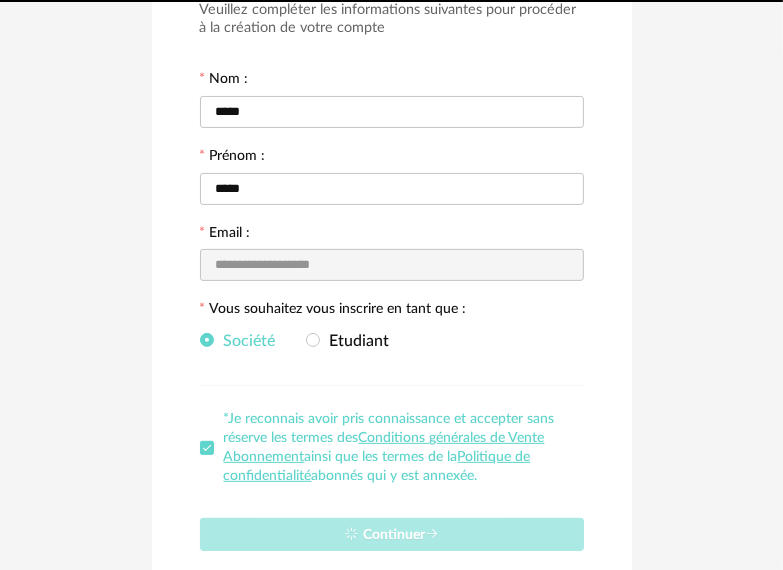 type on "****" 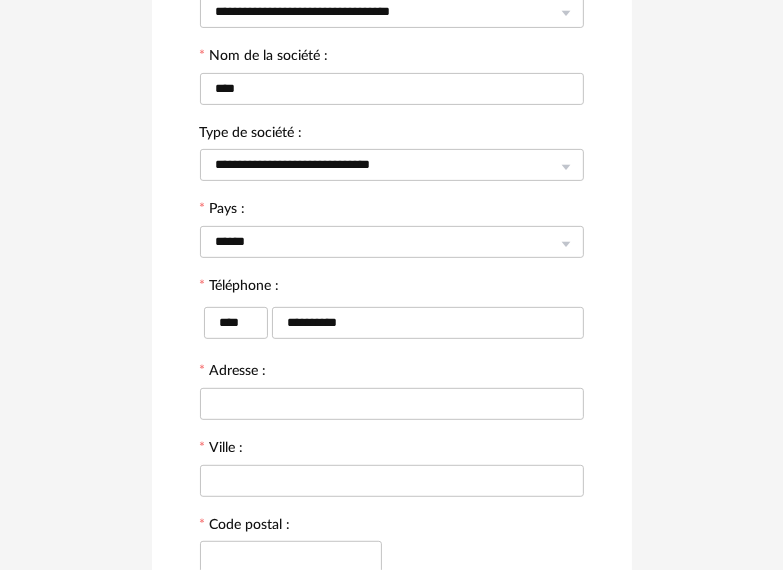 scroll, scrollTop: 400, scrollLeft: 0, axis: vertical 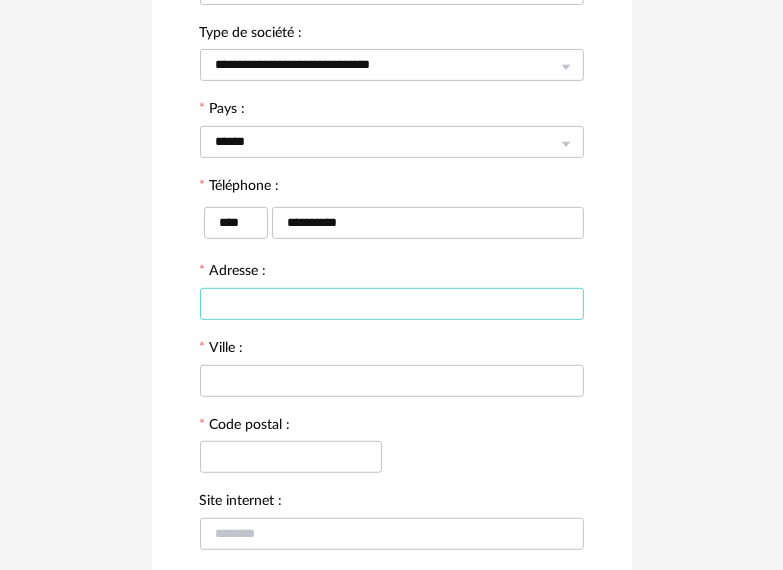 click at bounding box center [392, 304] 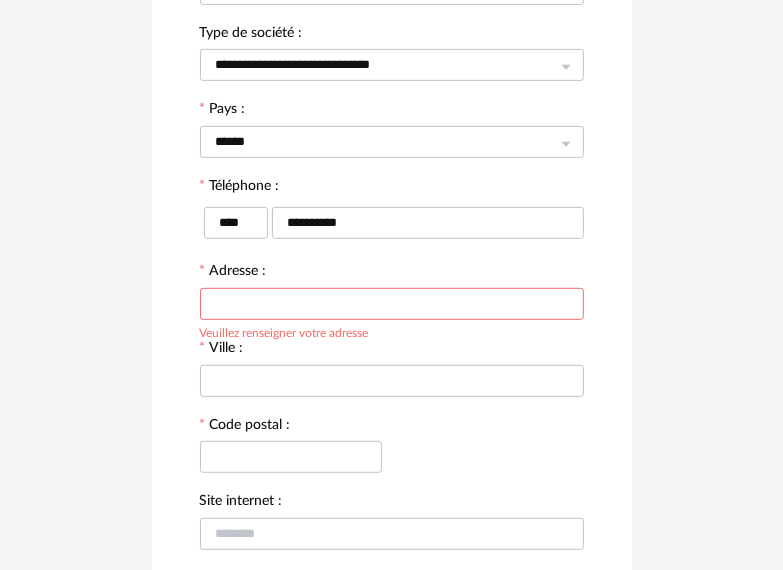 click at bounding box center [392, 304] 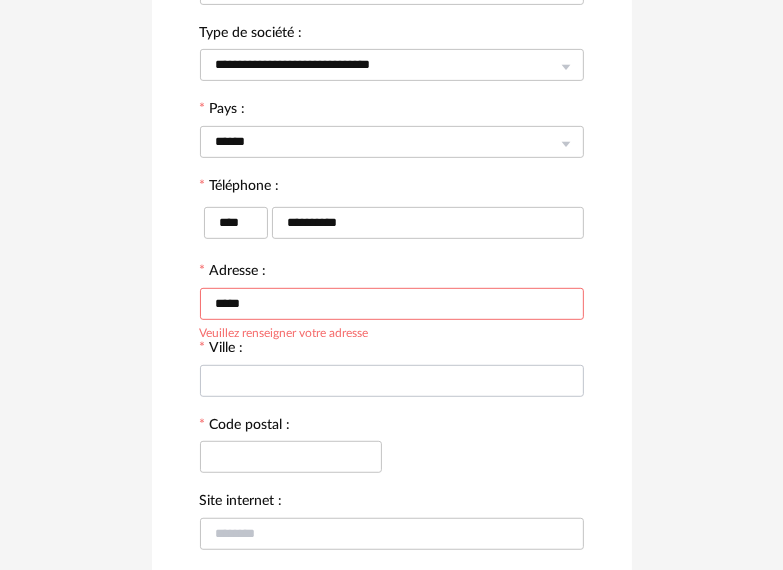 type on "*****" 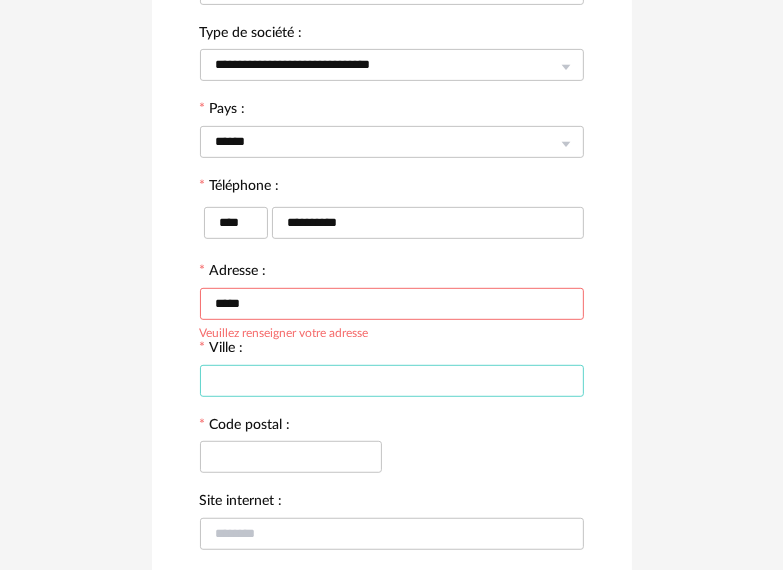 click at bounding box center [392, 381] 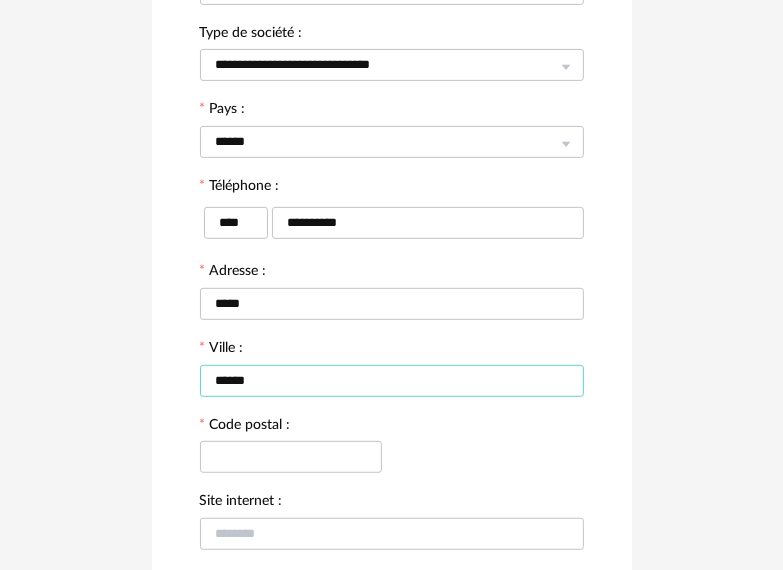type on "******" 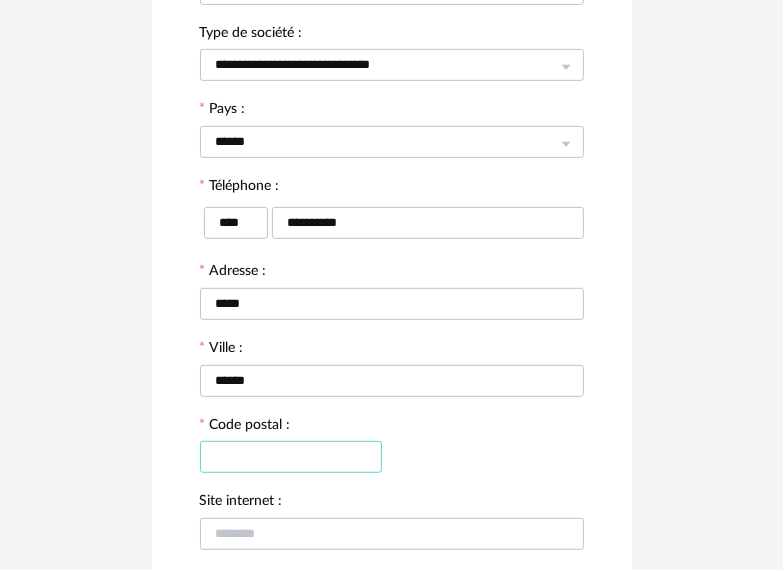 click at bounding box center [291, 457] 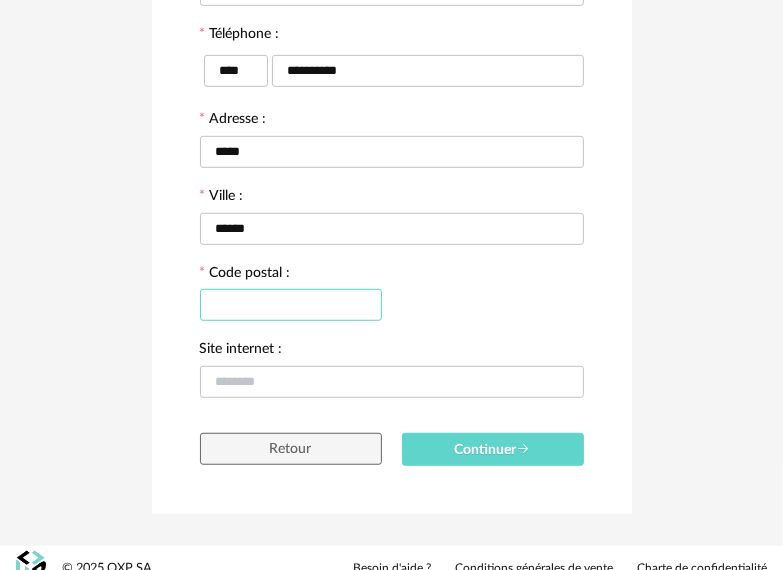 scroll, scrollTop: 572, scrollLeft: 0, axis: vertical 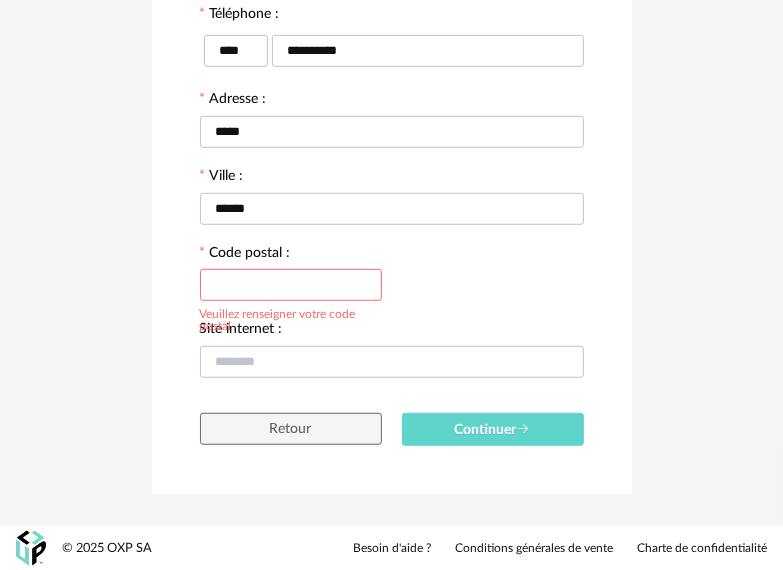 paste on "****" 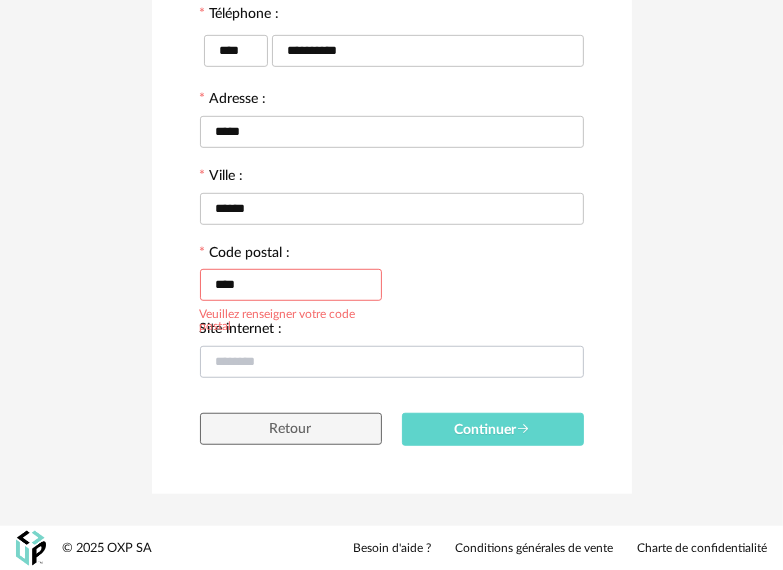 type on "****" 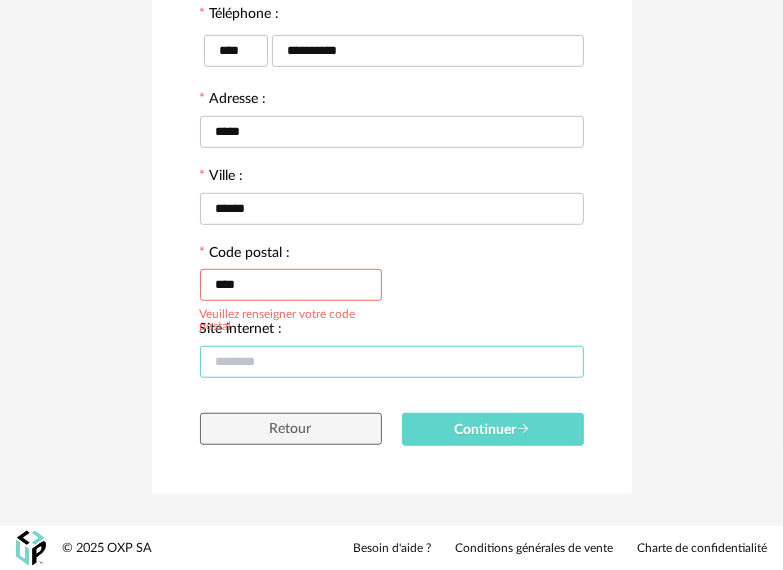 click at bounding box center (392, 362) 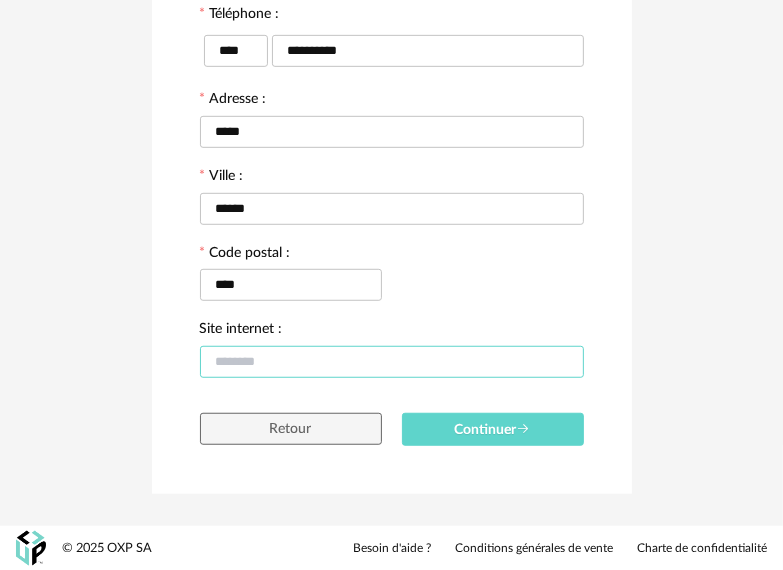 drag, startPoint x: 284, startPoint y: 360, endPoint x: 263, endPoint y: 360, distance: 21 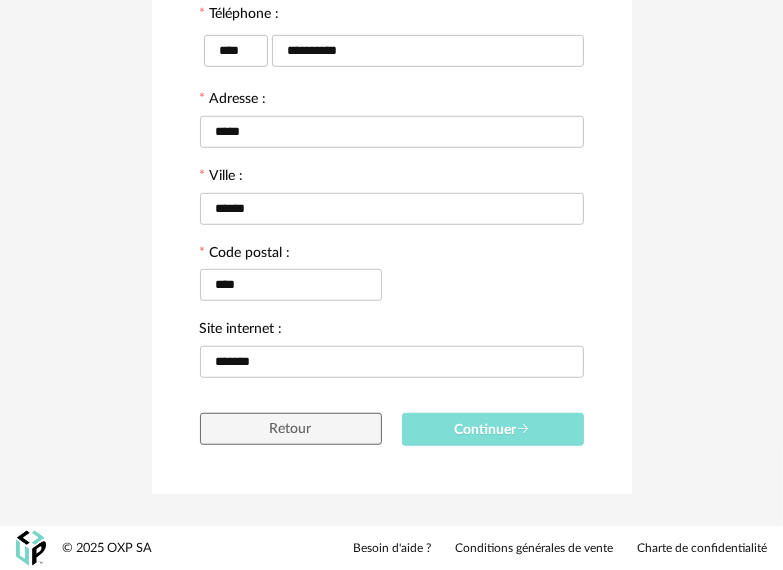 click on "Continuer" at bounding box center (493, 430) 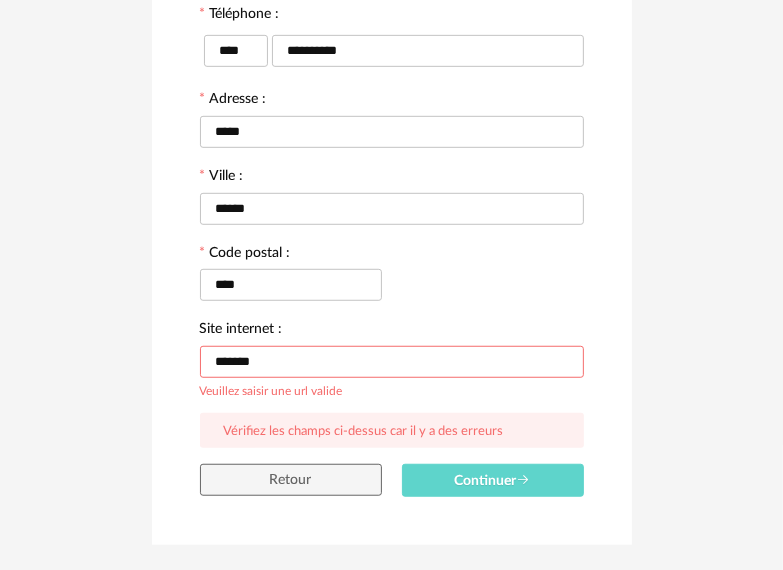 click on "*******" at bounding box center (392, 362) 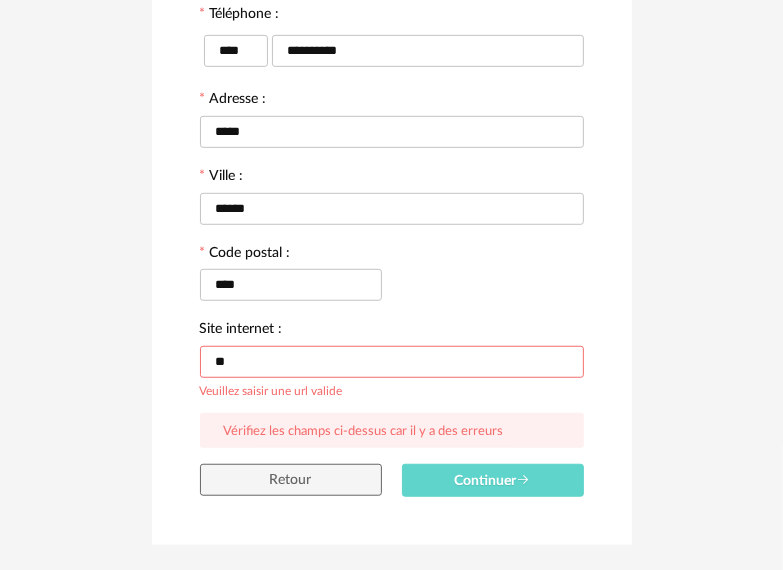 type on "*" 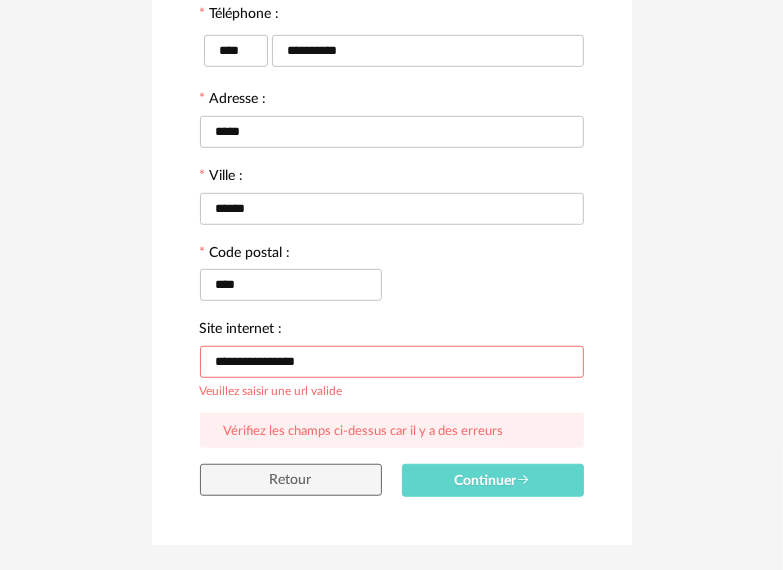 type on "**********" 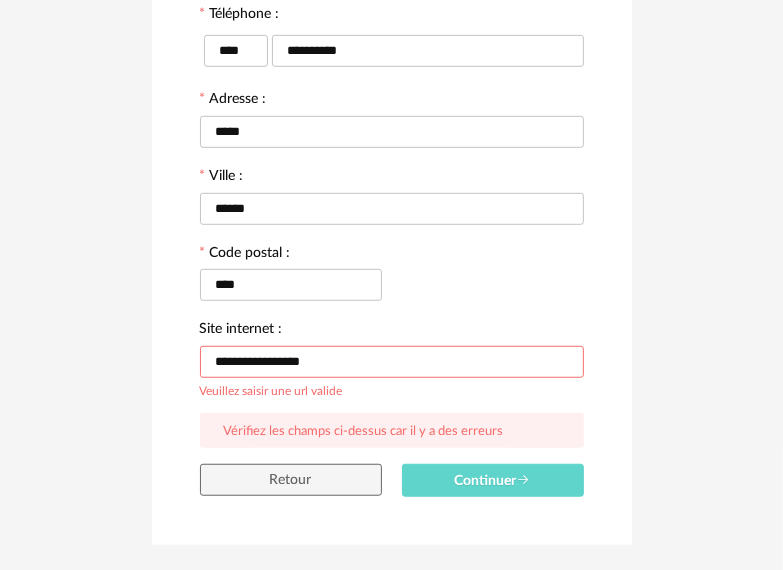 click on "Retour" at bounding box center (291, 480) 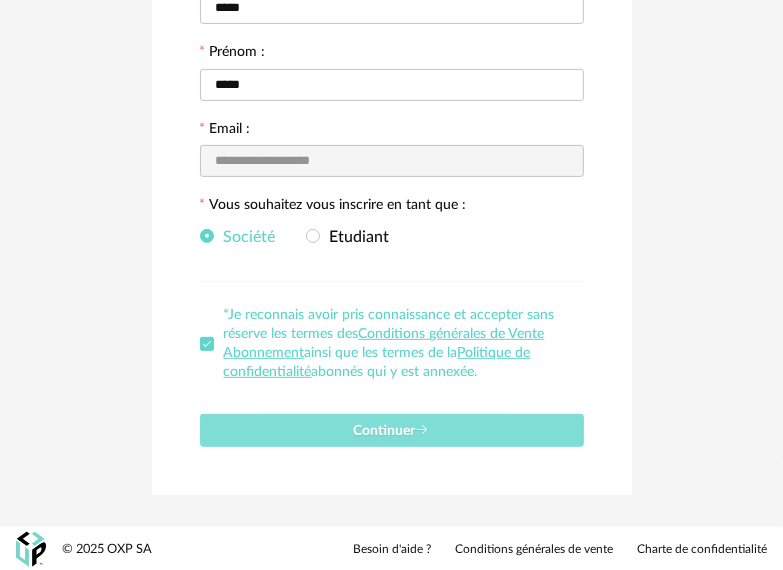 click at bounding box center [423, 430] 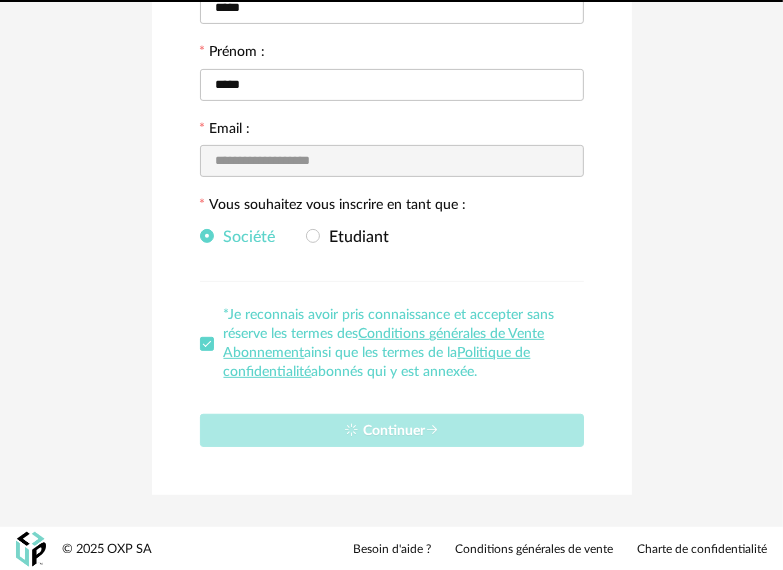 type on "****" 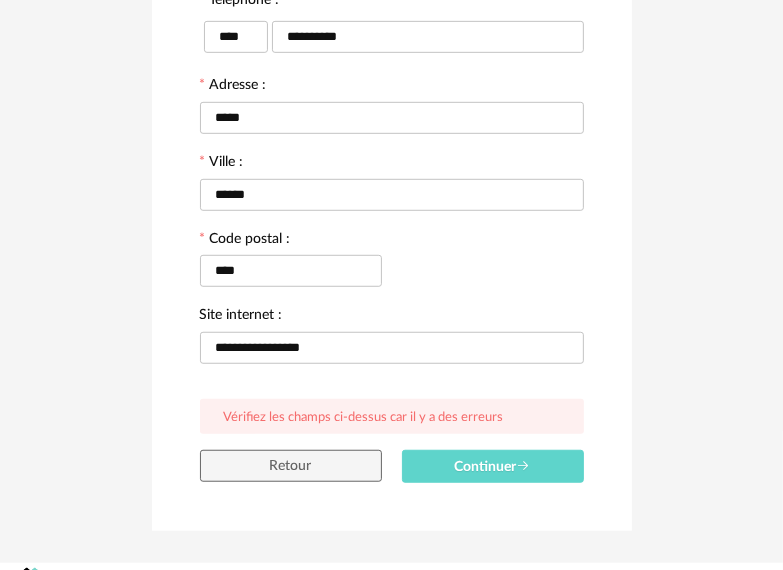 scroll, scrollTop: 623, scrollLeft: 0, axis: vertical 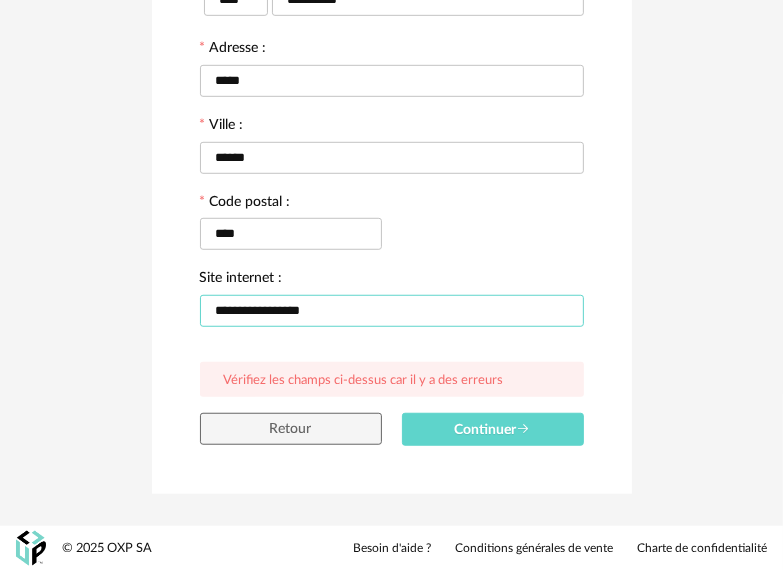drag, startPoint x: 344, startPoint y: 306, endPoint x: 188, endPoint y: 312, distance: 156.11534 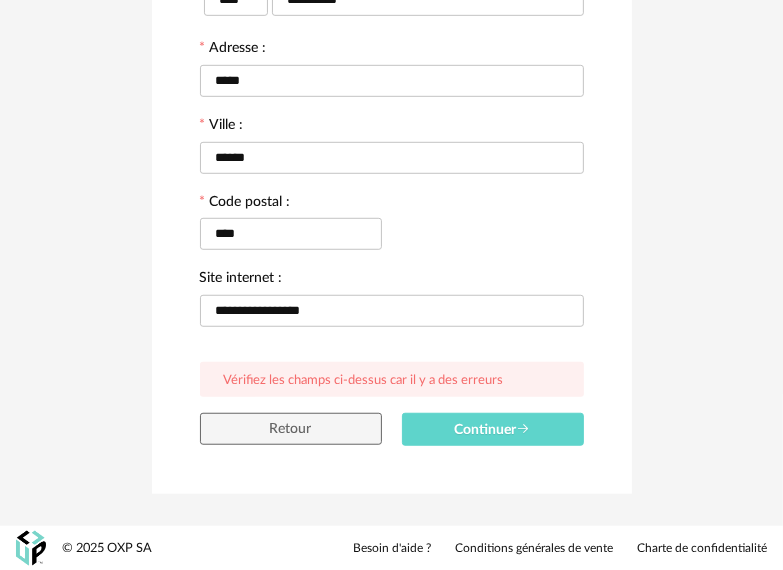 click on "Vérifiez les champs ci-dessus car il y a des erreurs" at bounding box center (364, 380) 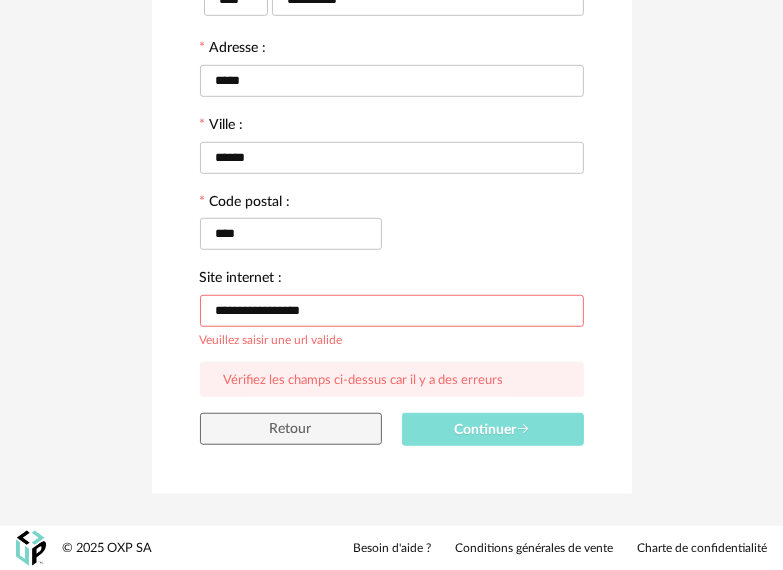 click on "Continuer" at bounding box center [493, 430] 